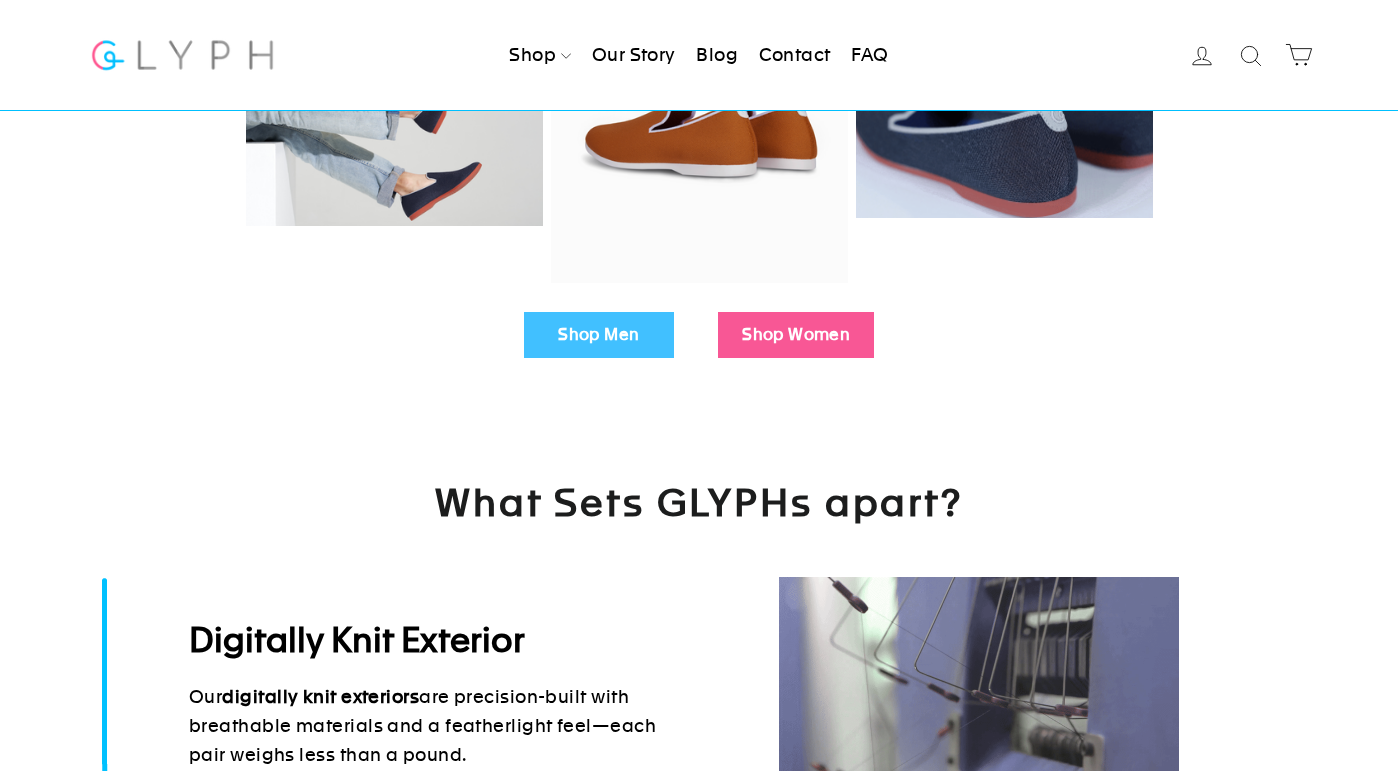 scroll, scrollTop: 284, scrollLeft: 0, axis: vertical 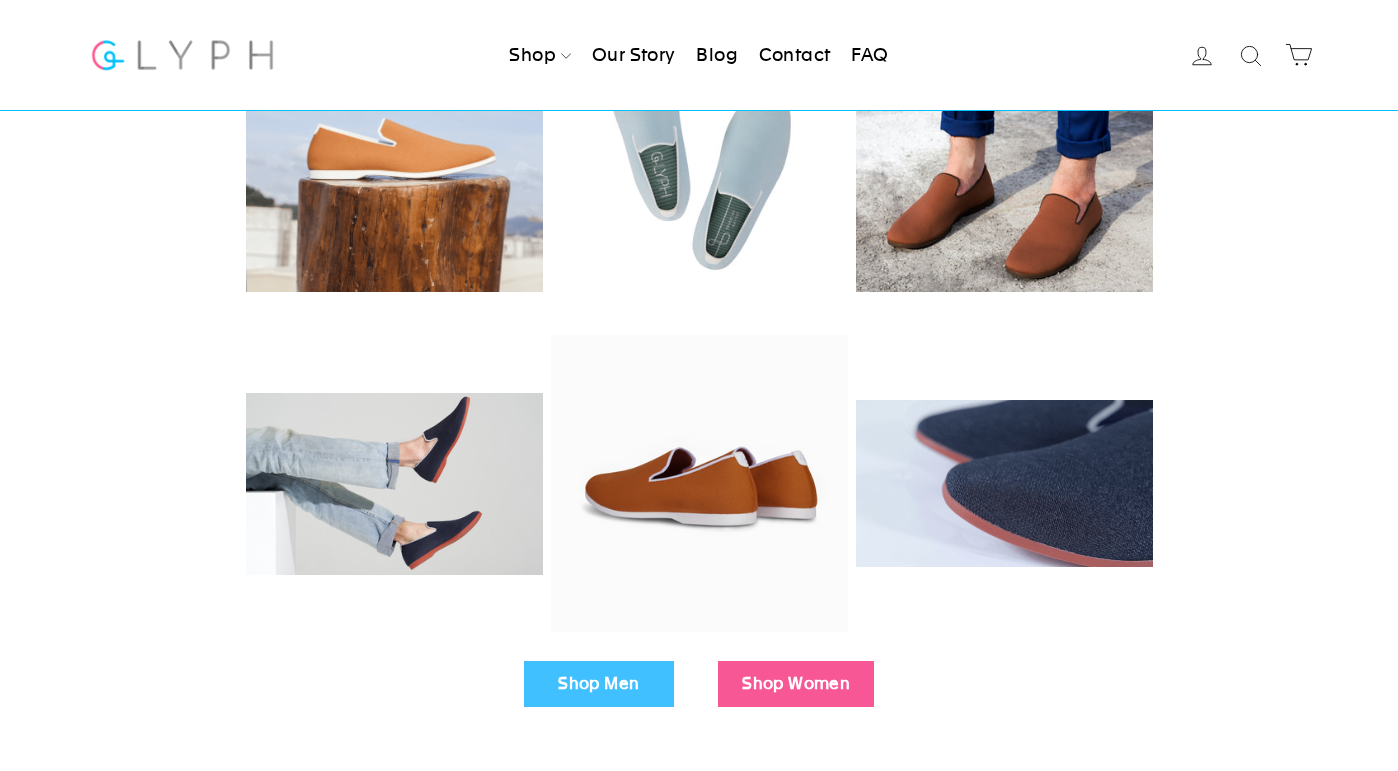 click on "Shop Men" at bounding box center (599, 684) 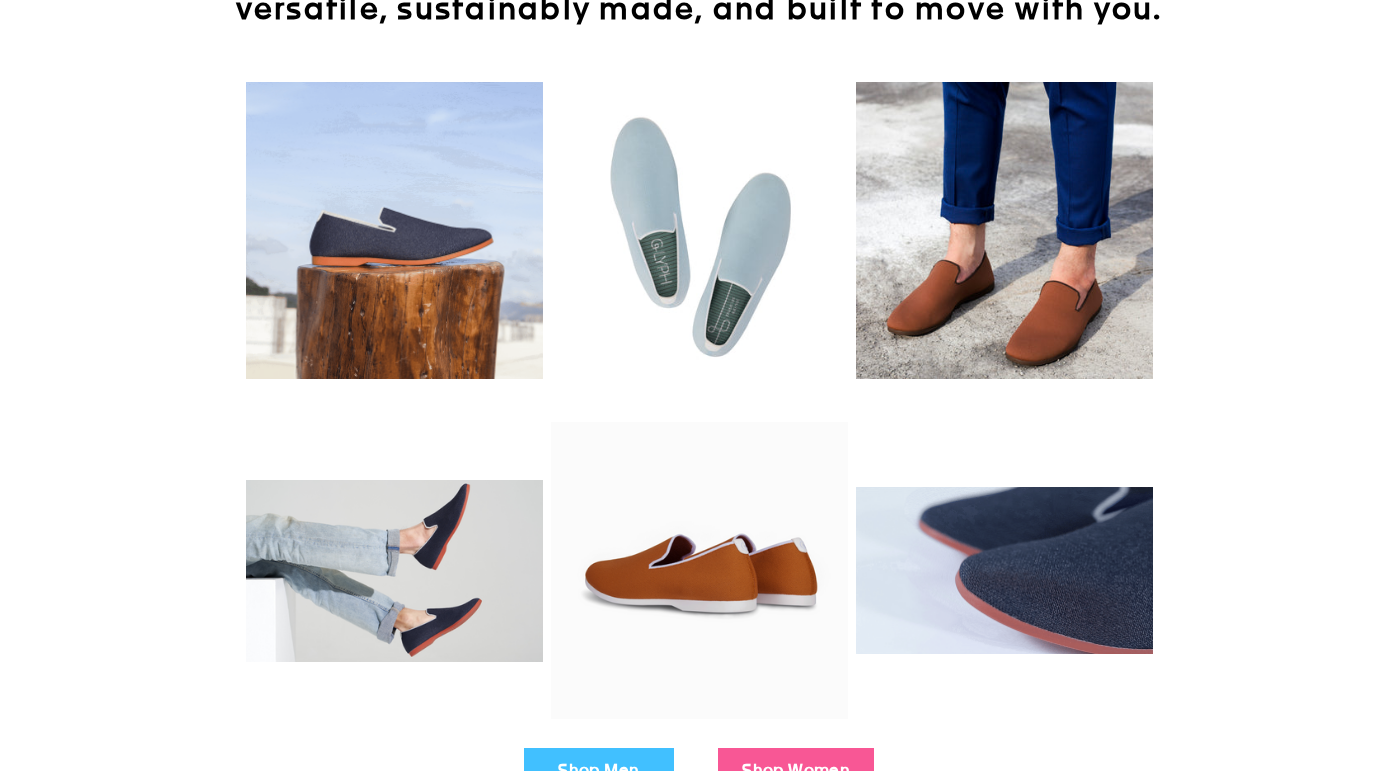 scroll, scrollTop: 184, scrollLeft: 0, axis: vertical 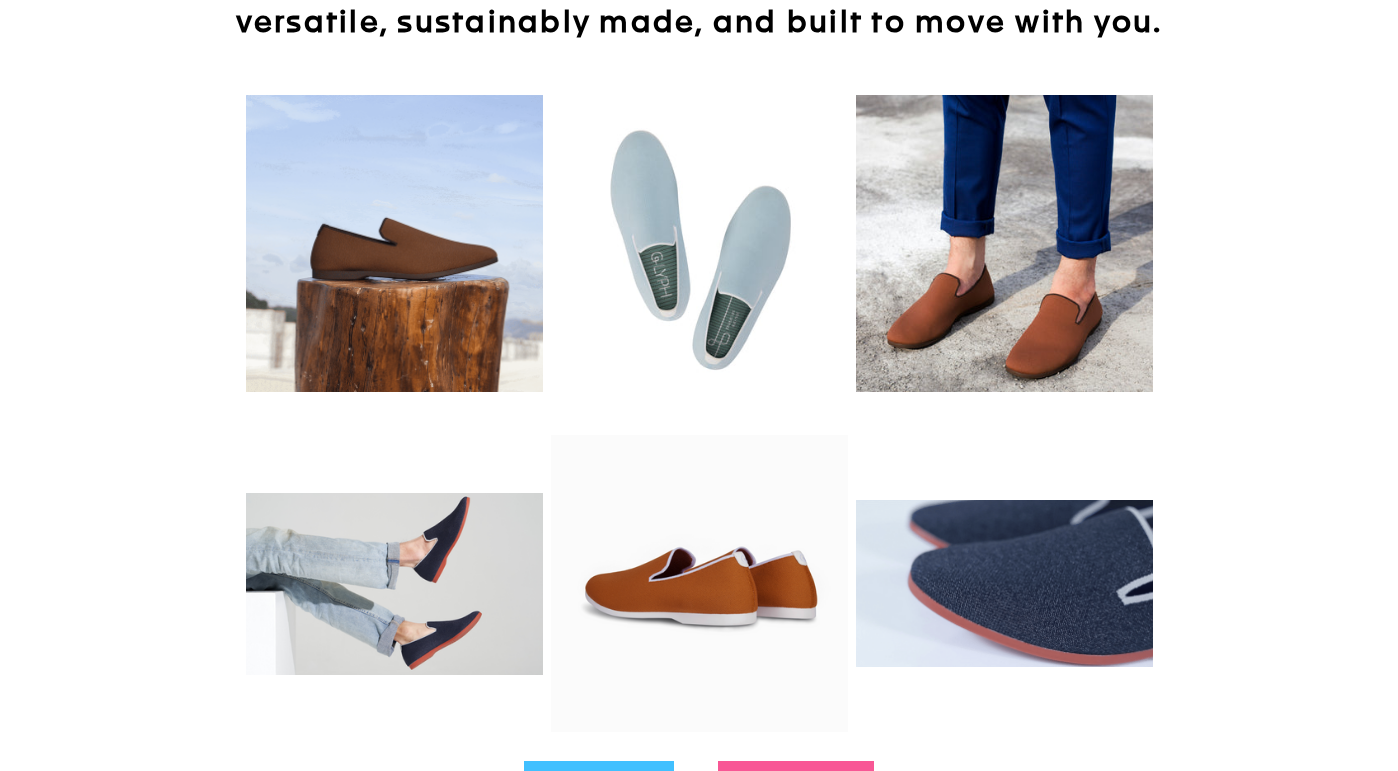 click at bounding box center [699, 243] 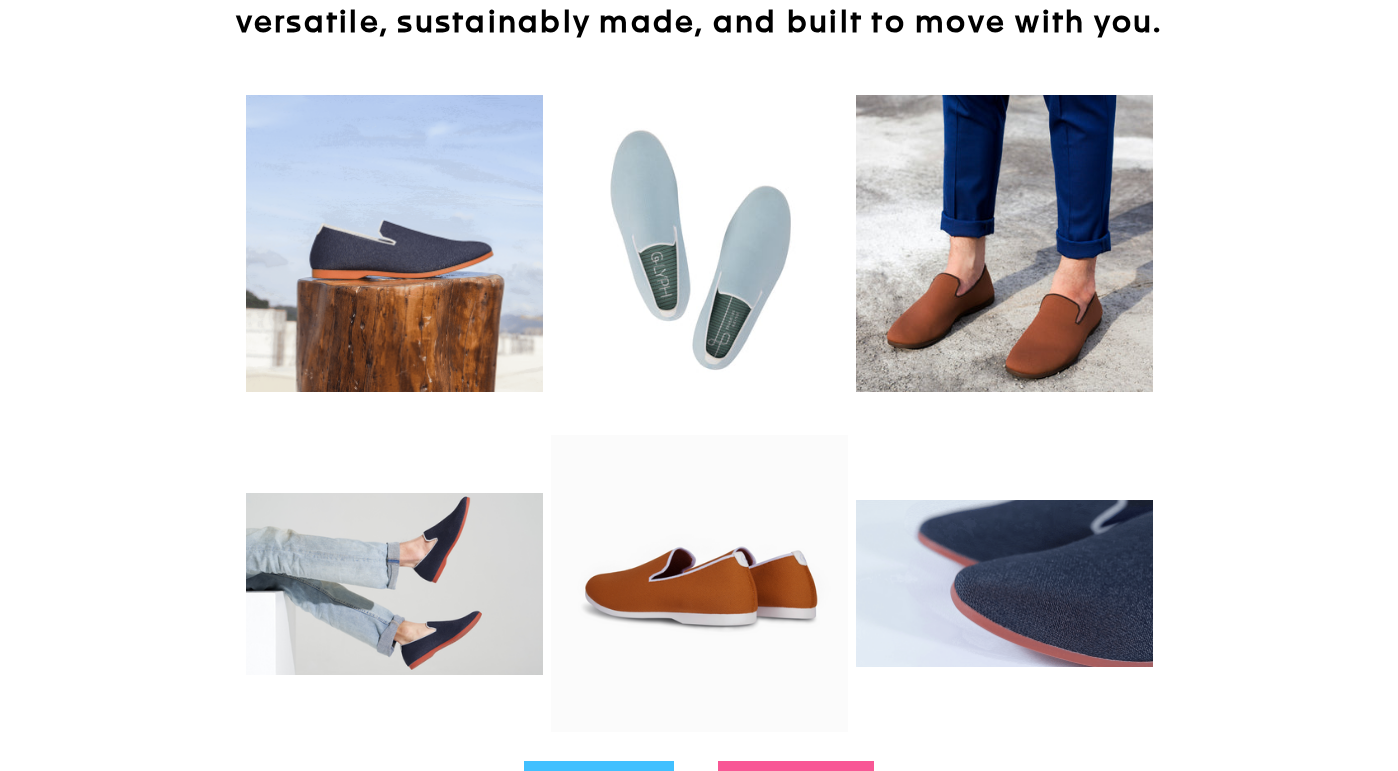click at bounding box center [699, 243] 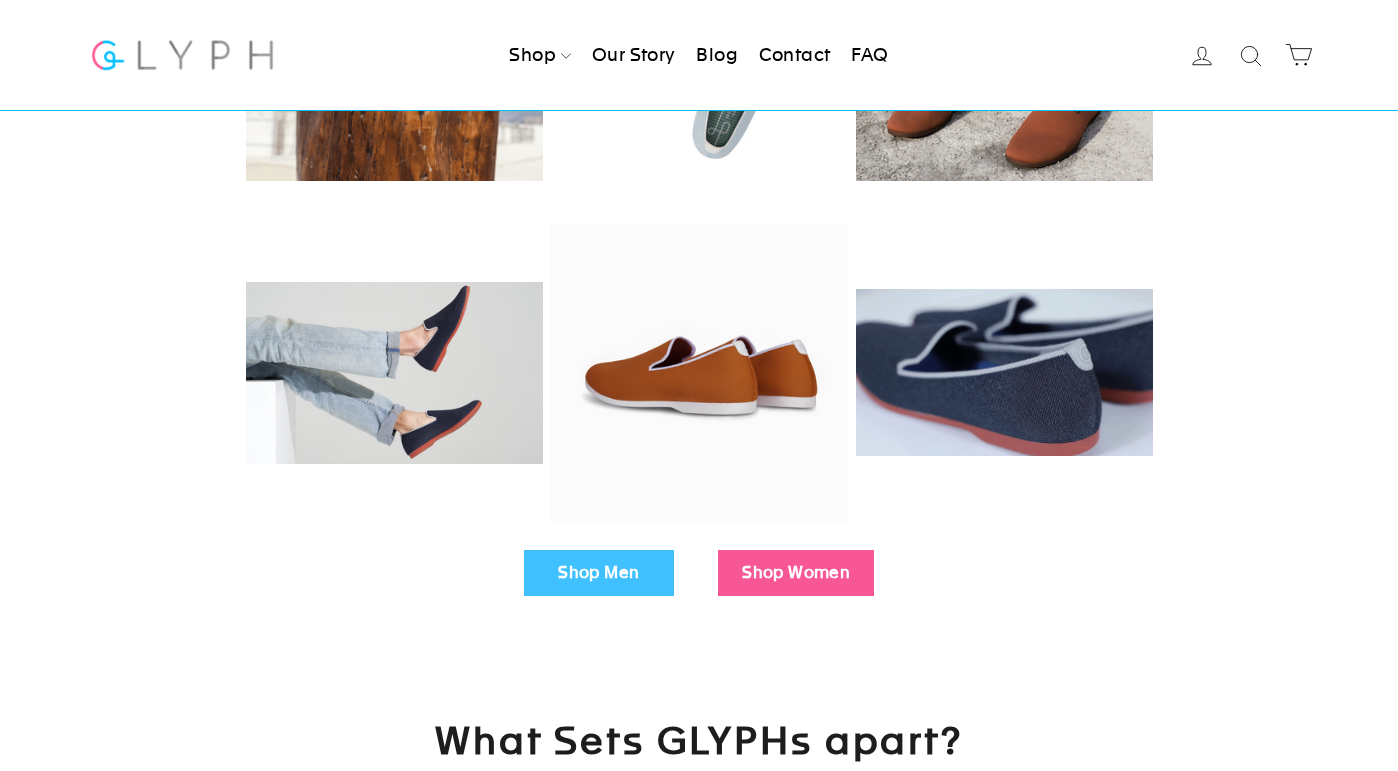 scroll, scrollTop: 596, scrollLeft: 0, axis: vertical 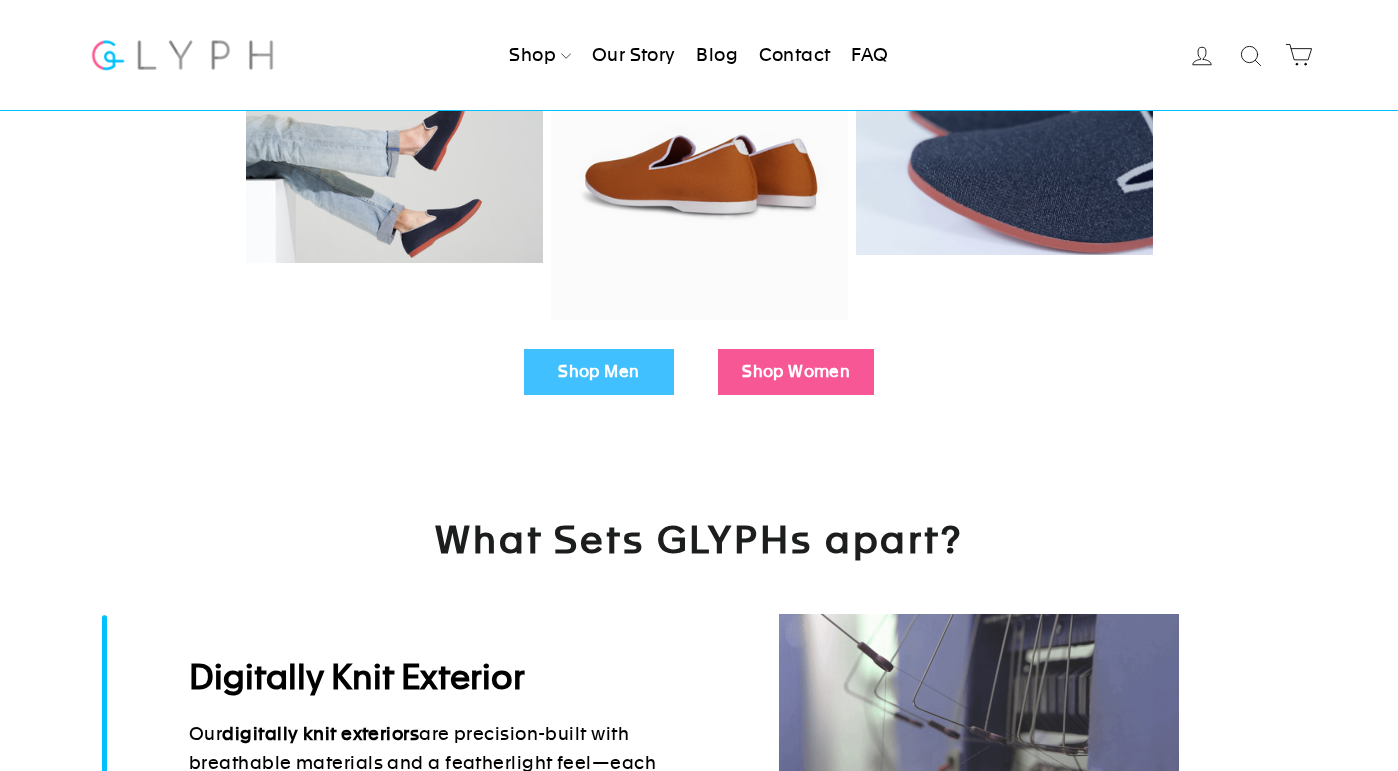 click on "Shop Women" at bounding box center (796, 372) 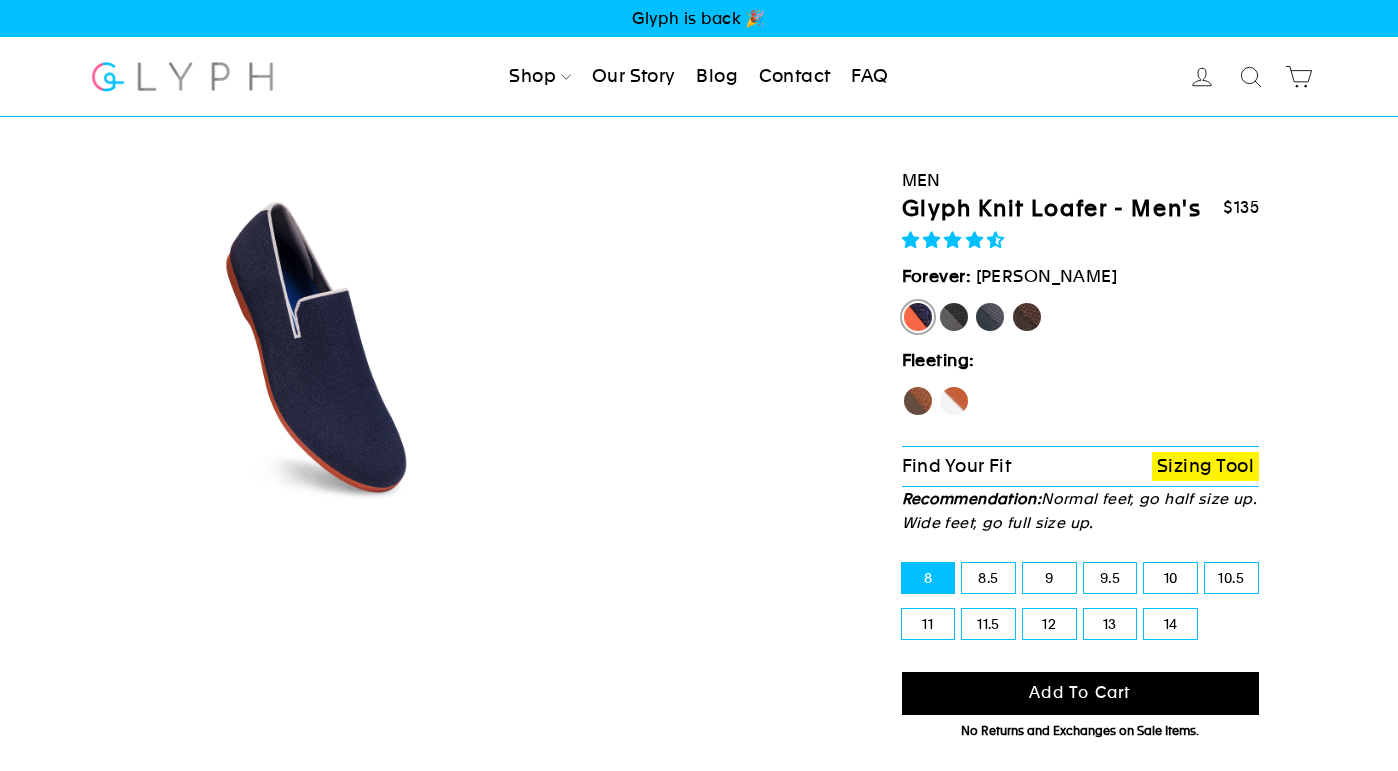 scroll, scrollTop: 0, scrollLeft: 0, axis: both 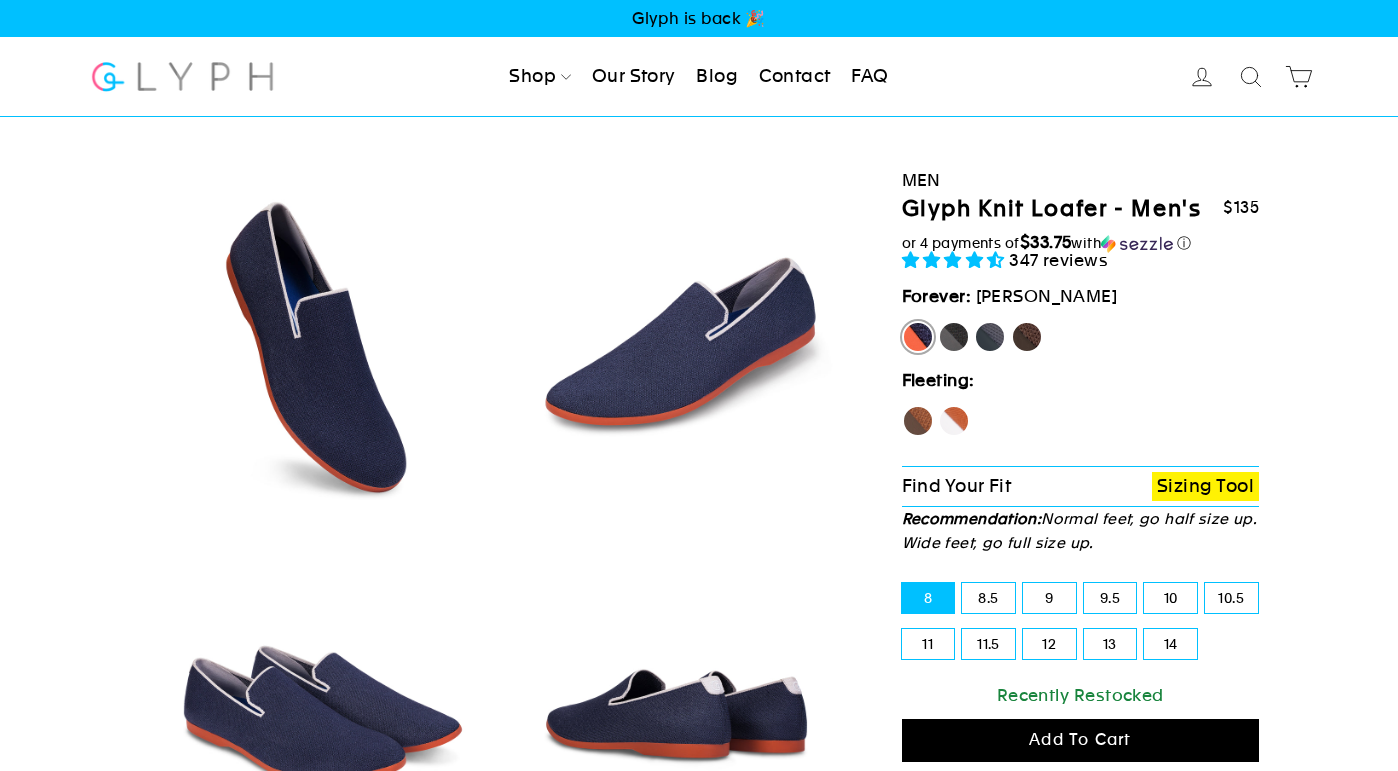 select on "highest-rating" 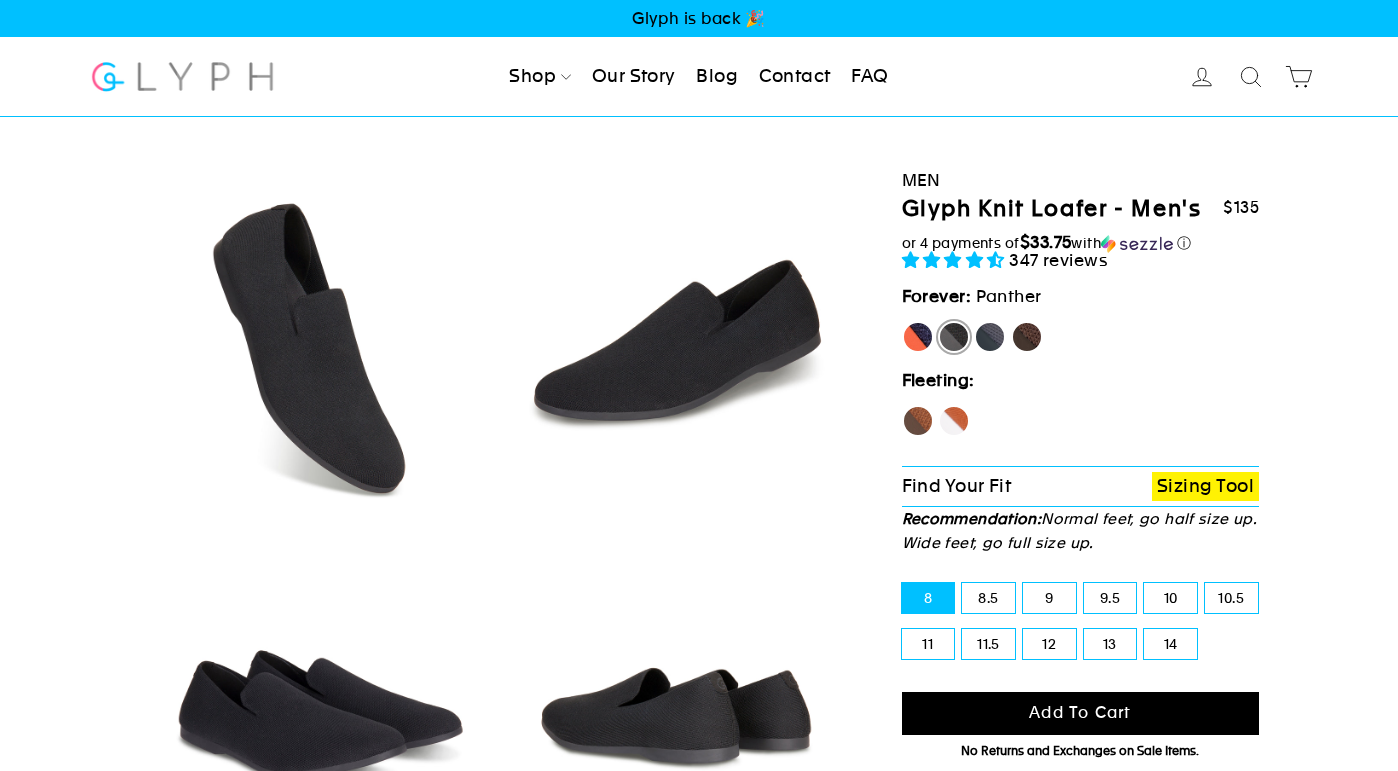 scroll, scrollTop: 0, scrollLeft: 0, axis: both 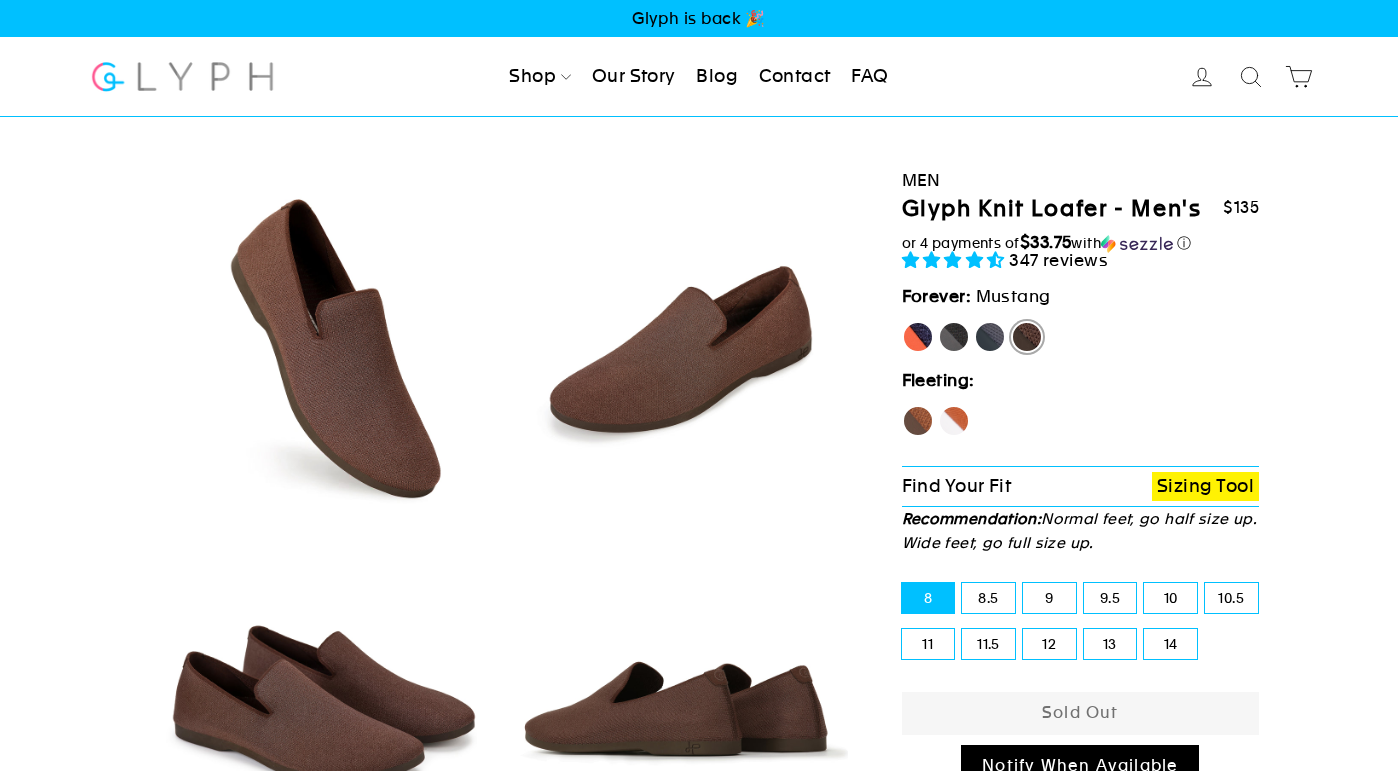click on "Rhino" at bounding box center [990, 337] 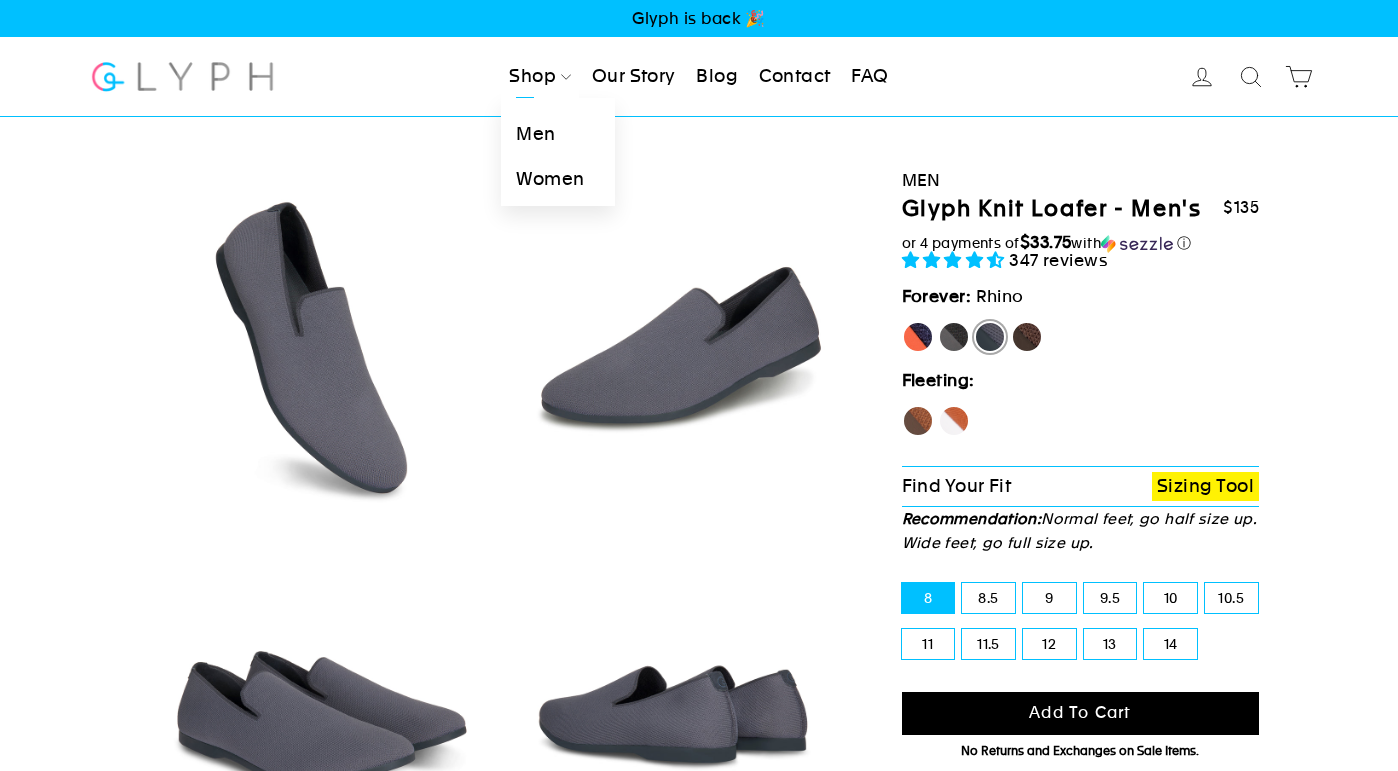 click on "Men" at bounding box center [557, 134] 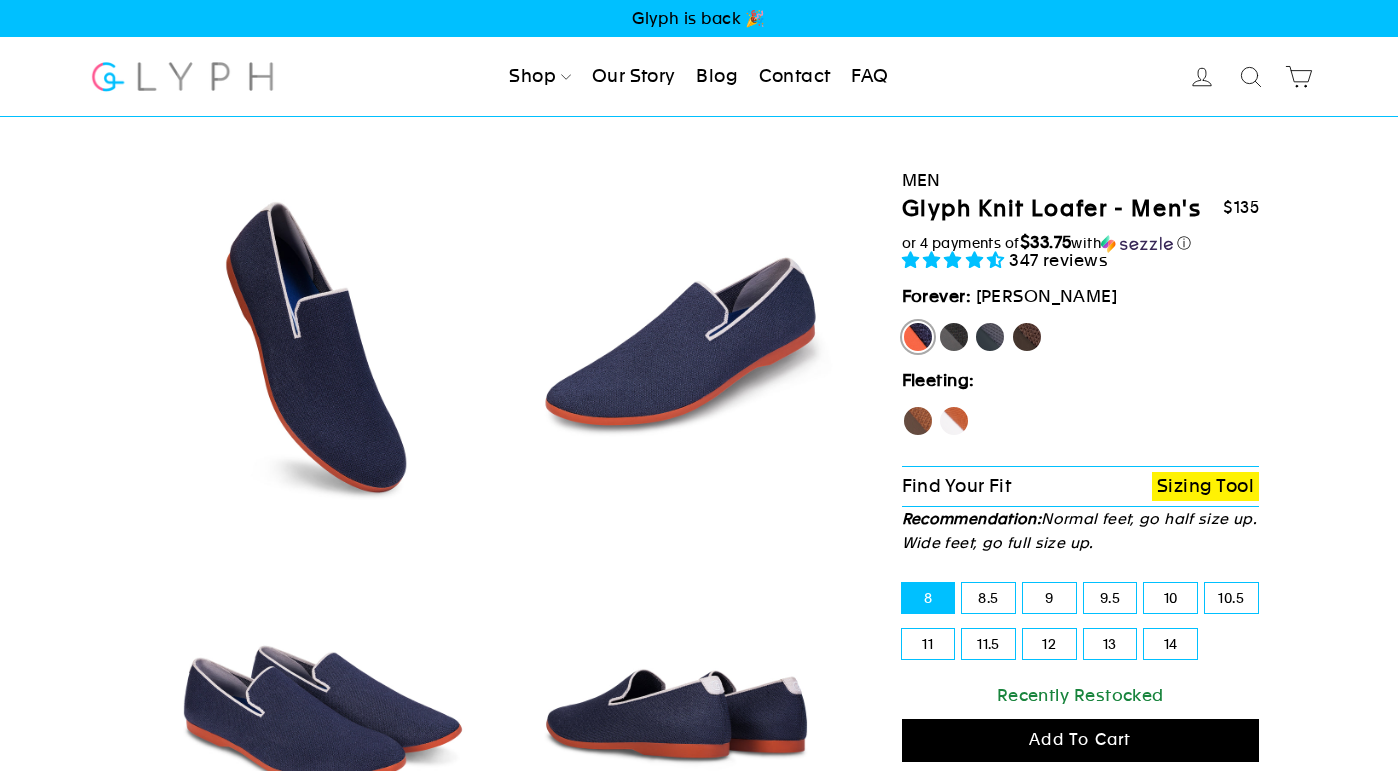select on "highest-rating" 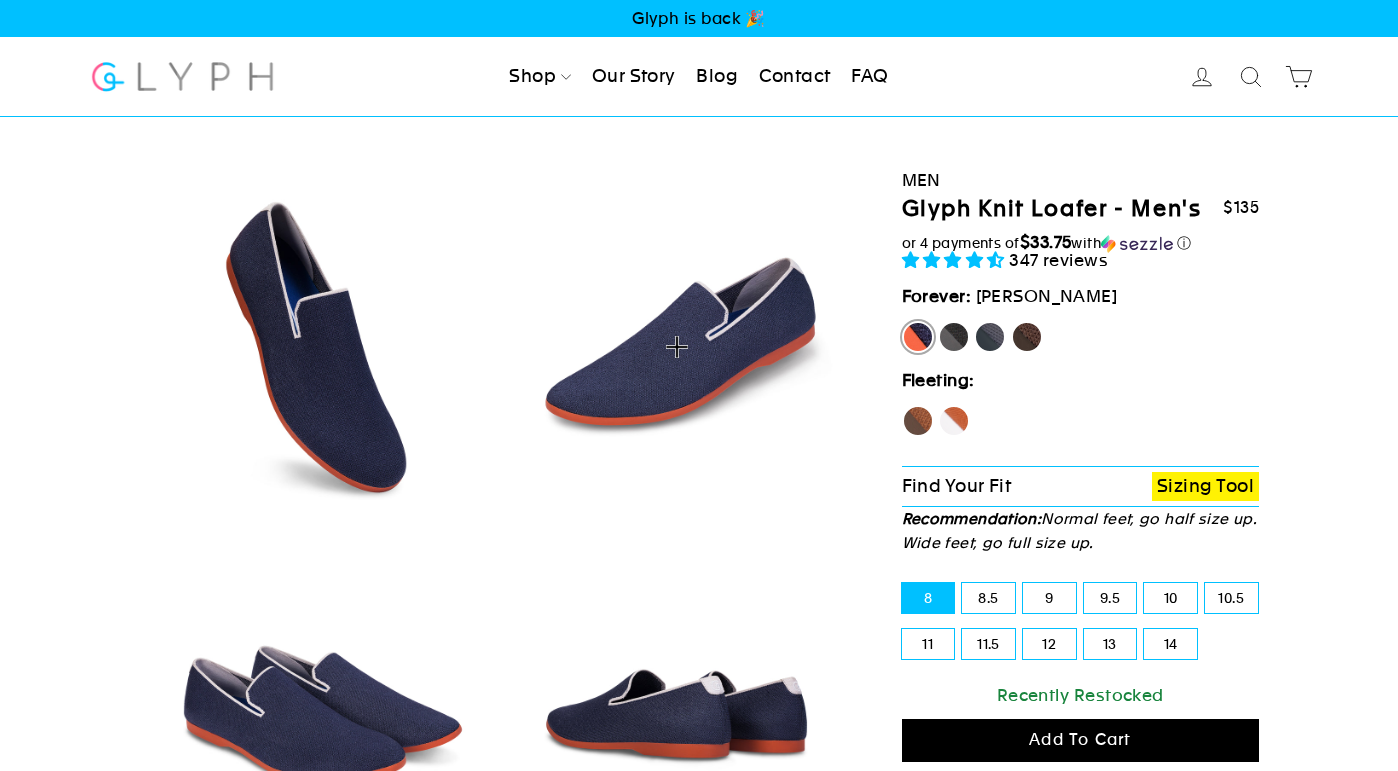 scroll, scrollTop: 0, scrollLeft: 0, axis: both 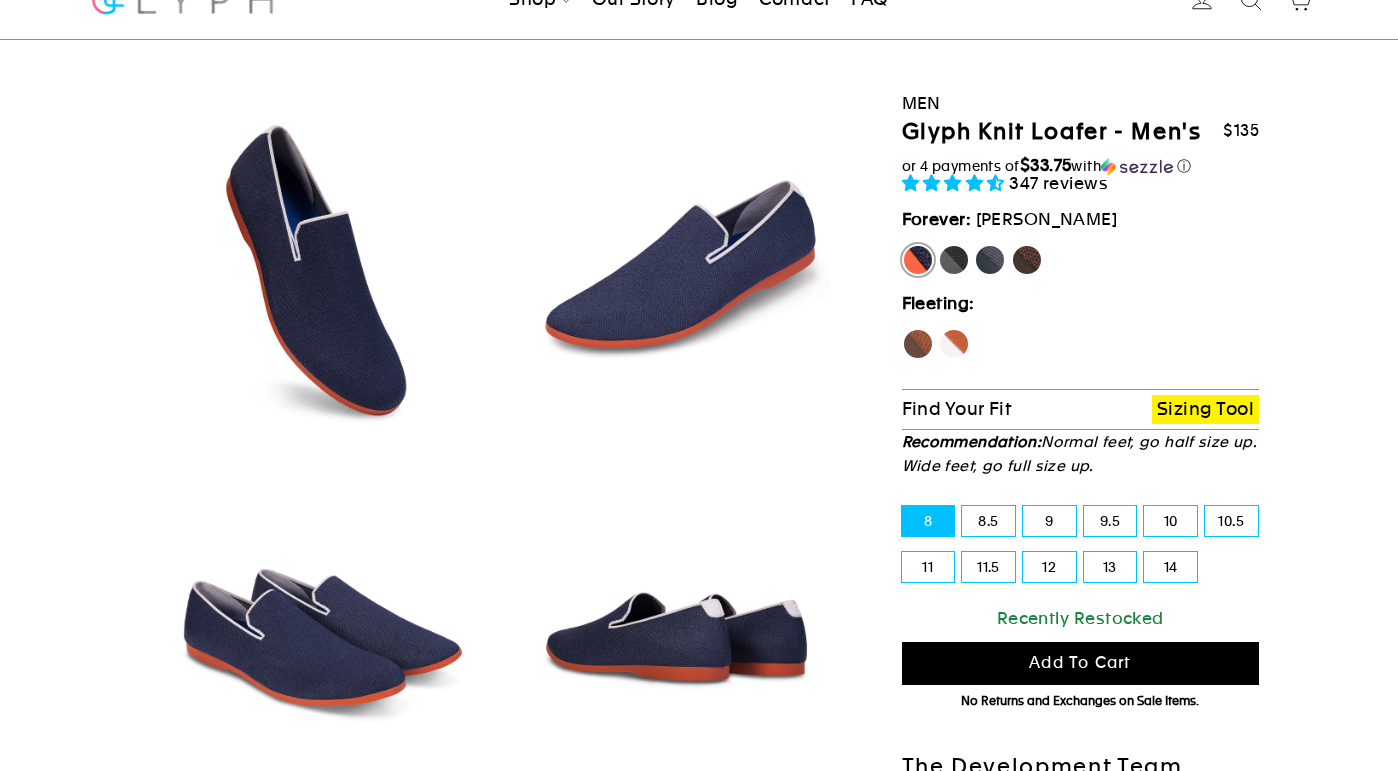 click on "Panther" at bounding box center (954, 260) 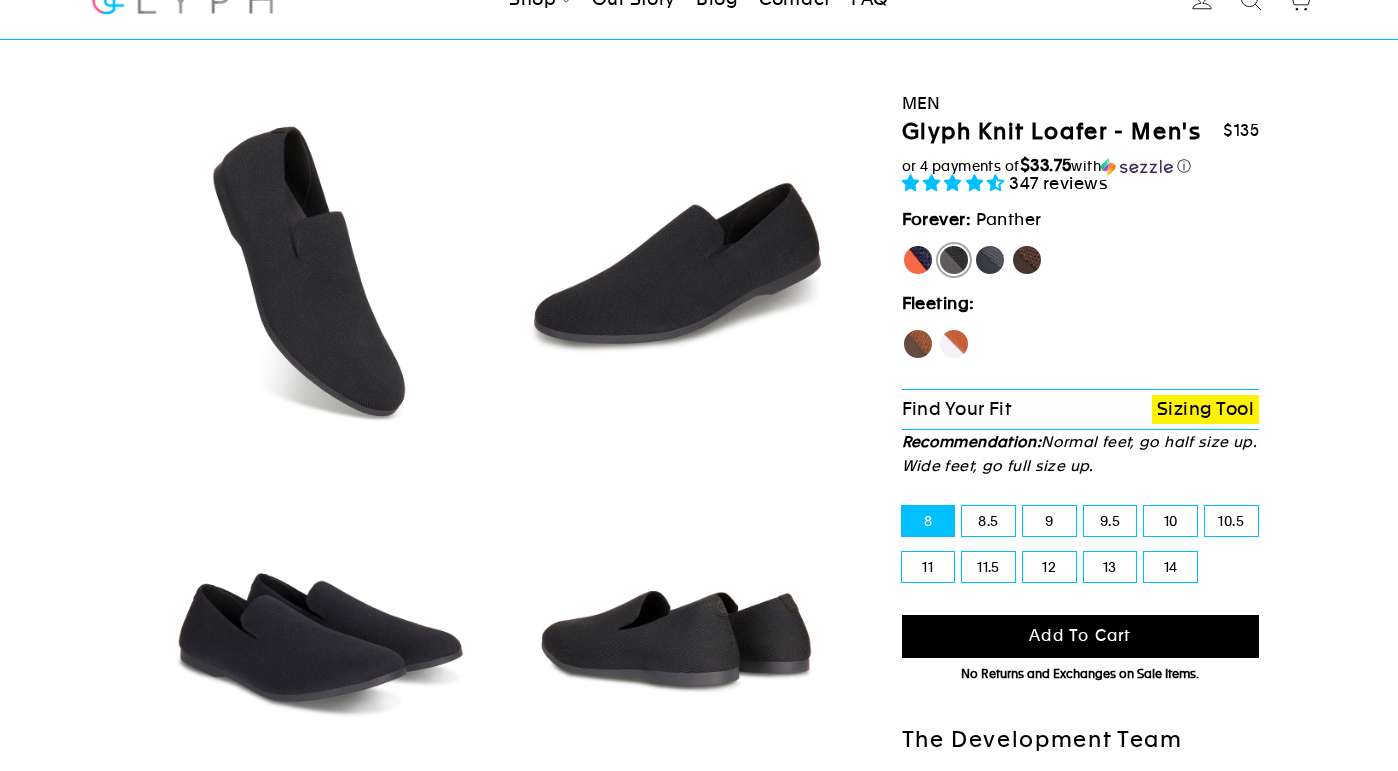 click on "Mustang" at bounding box center [1027, 260] 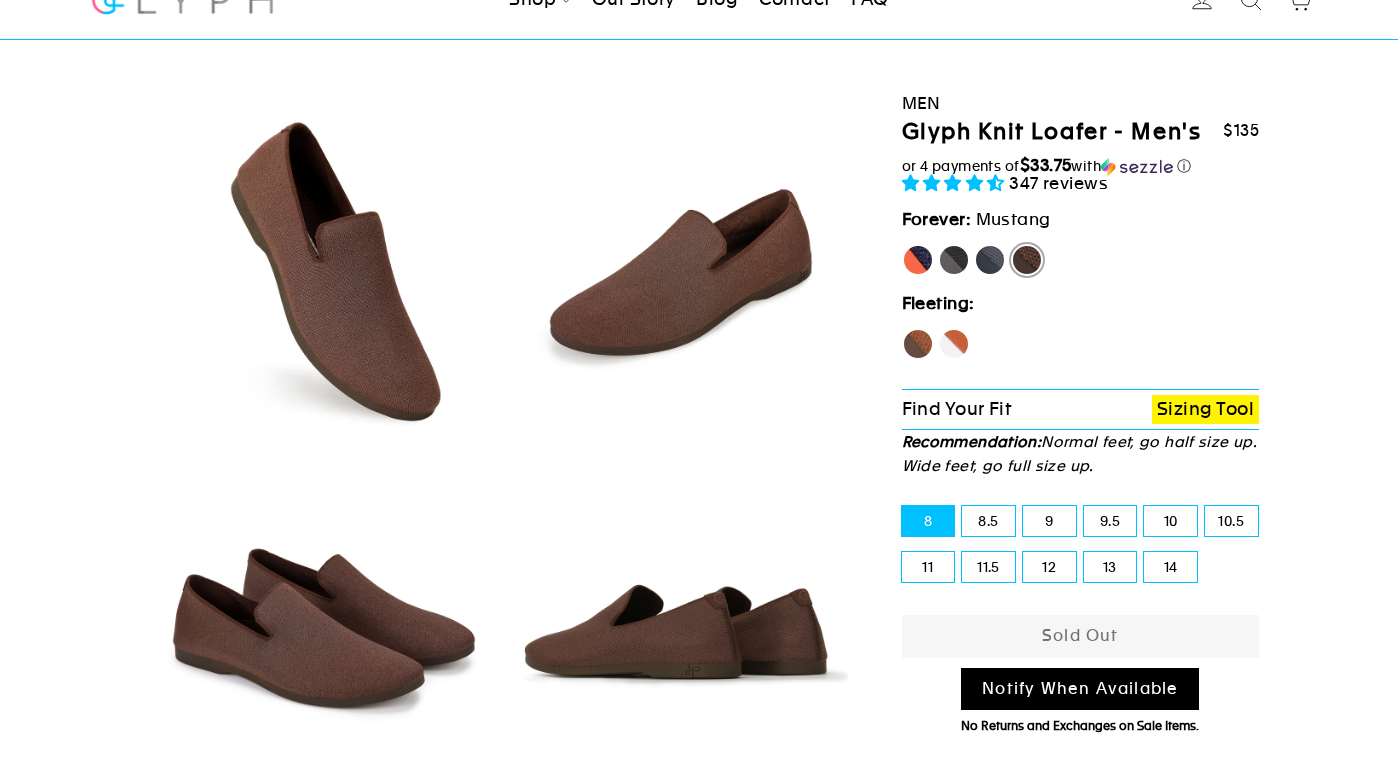 click on "Rhino" at bounding box center [990, 260] 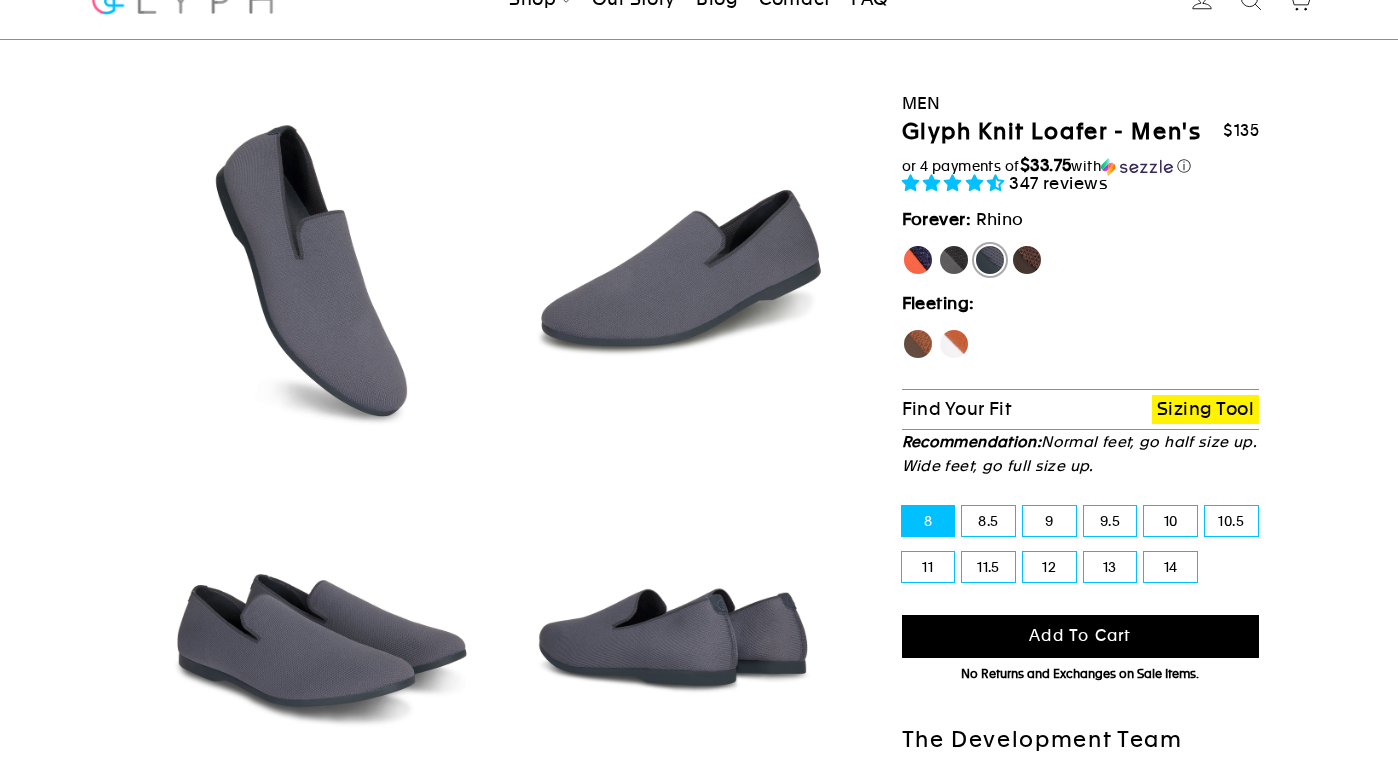 click on "[PERSON_NAME]" at bounding box center (918, 260) 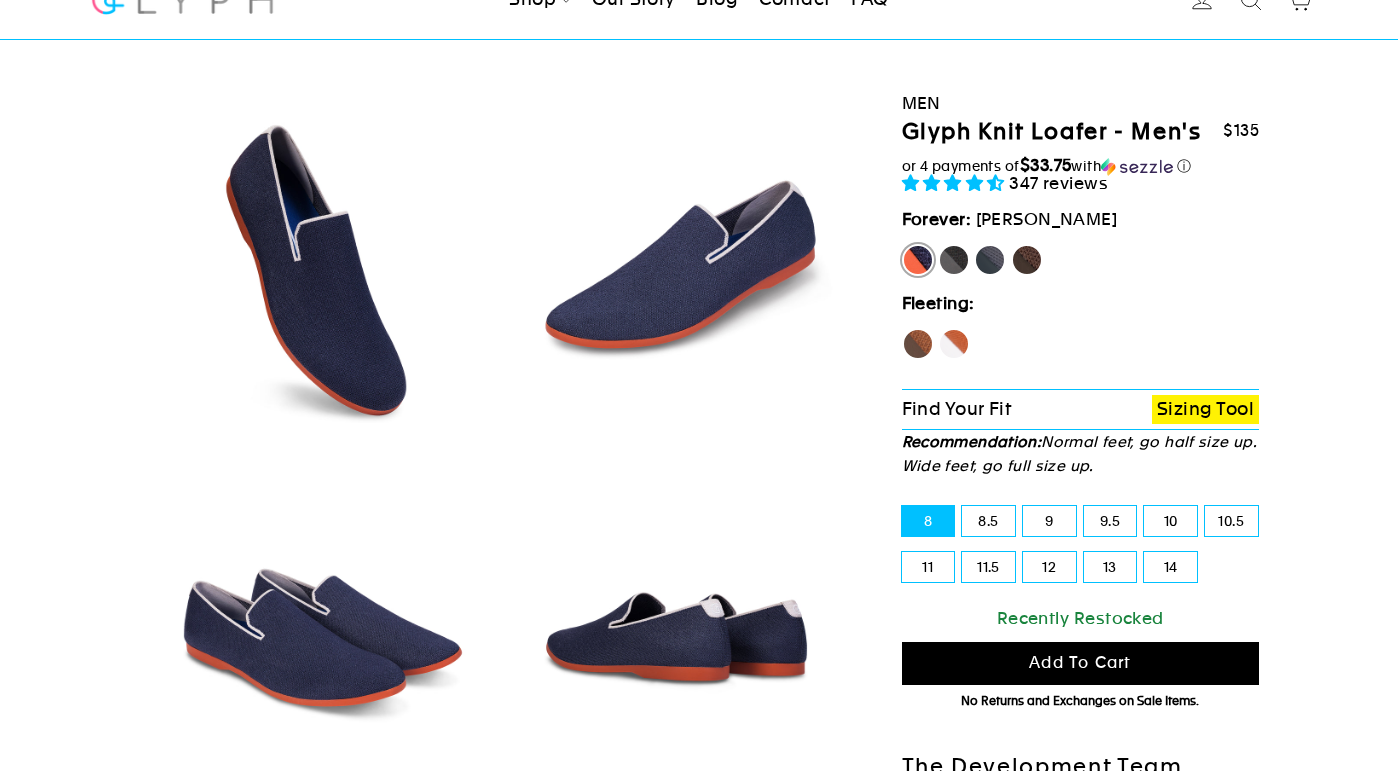 click on "Fox" at bounding box center (954, 344) 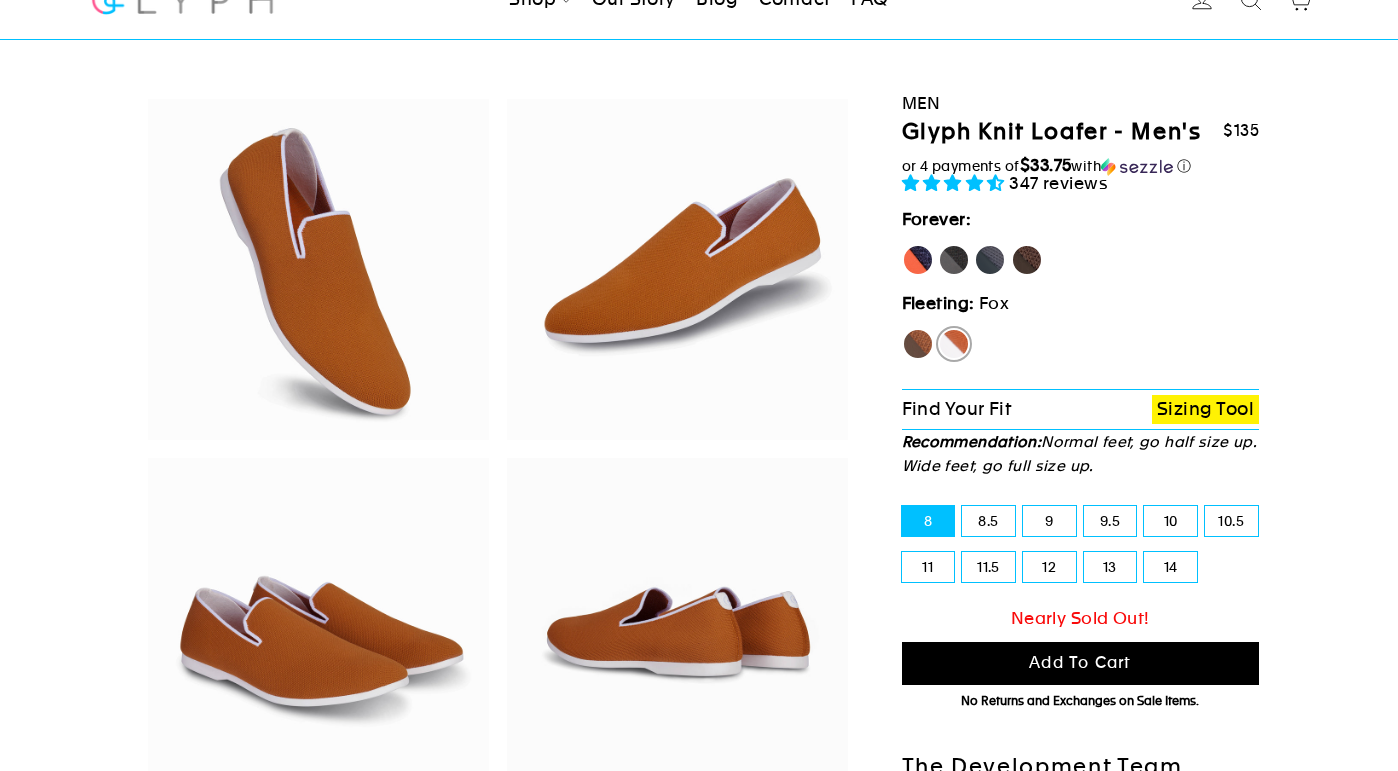 click on "Hawk" at bounding box center (918, 344) 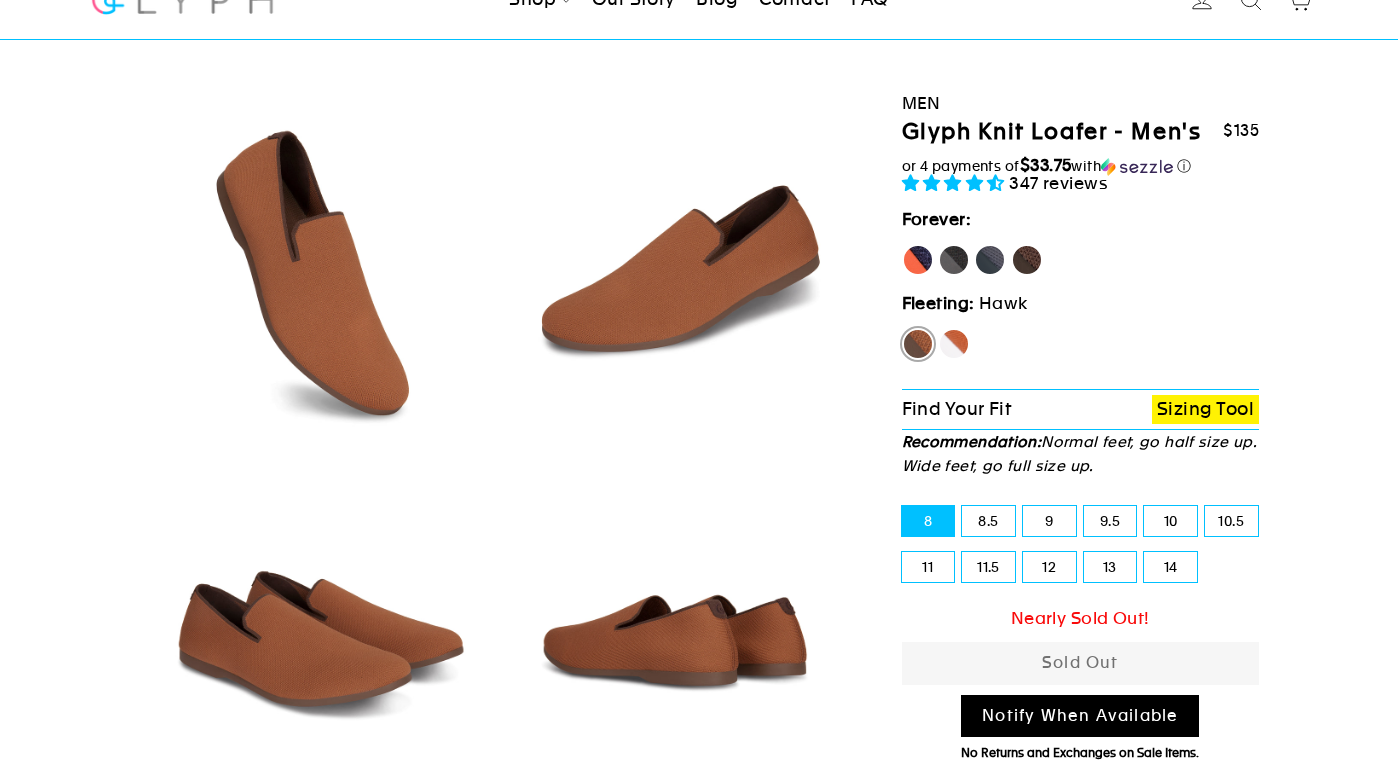 click on "Fox" at bounding box center [954, 344] 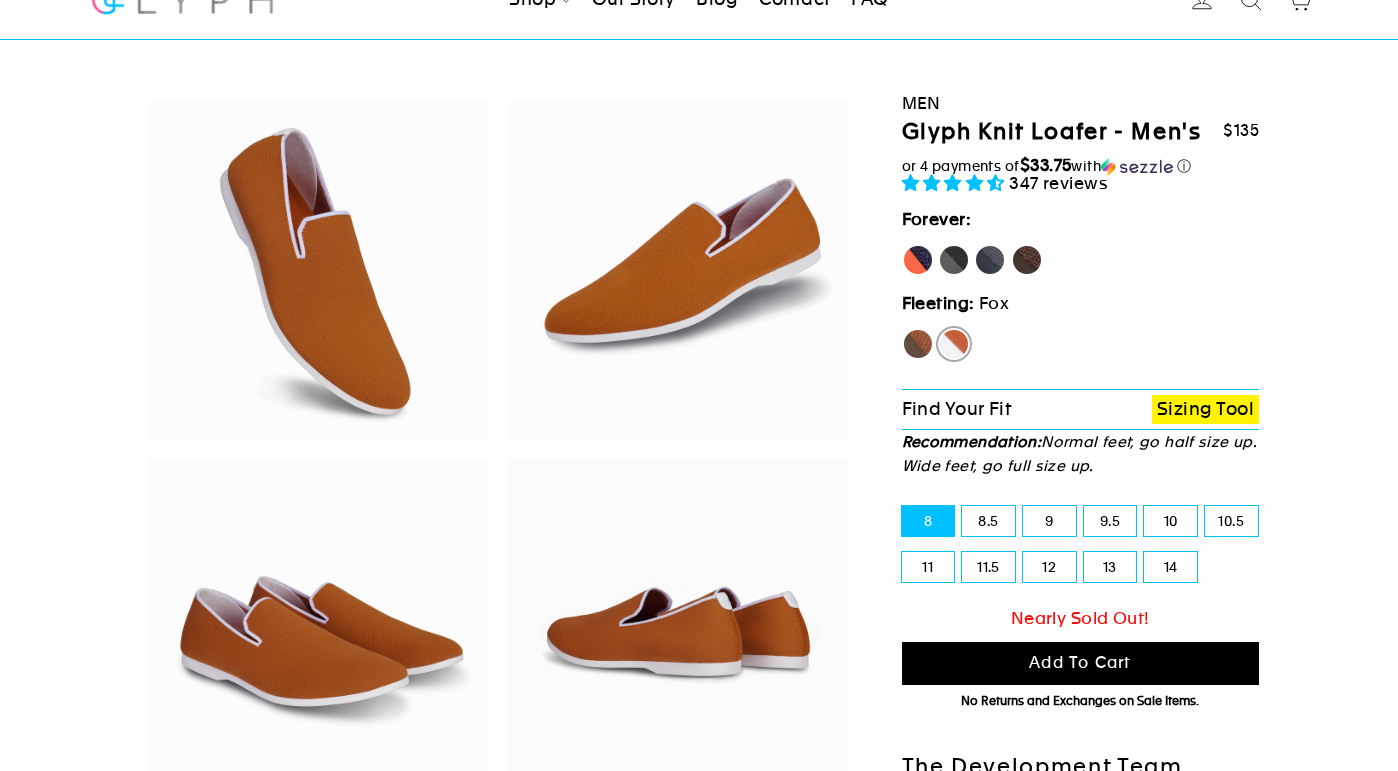 click on "11.5" at bounding box center (988, 567) 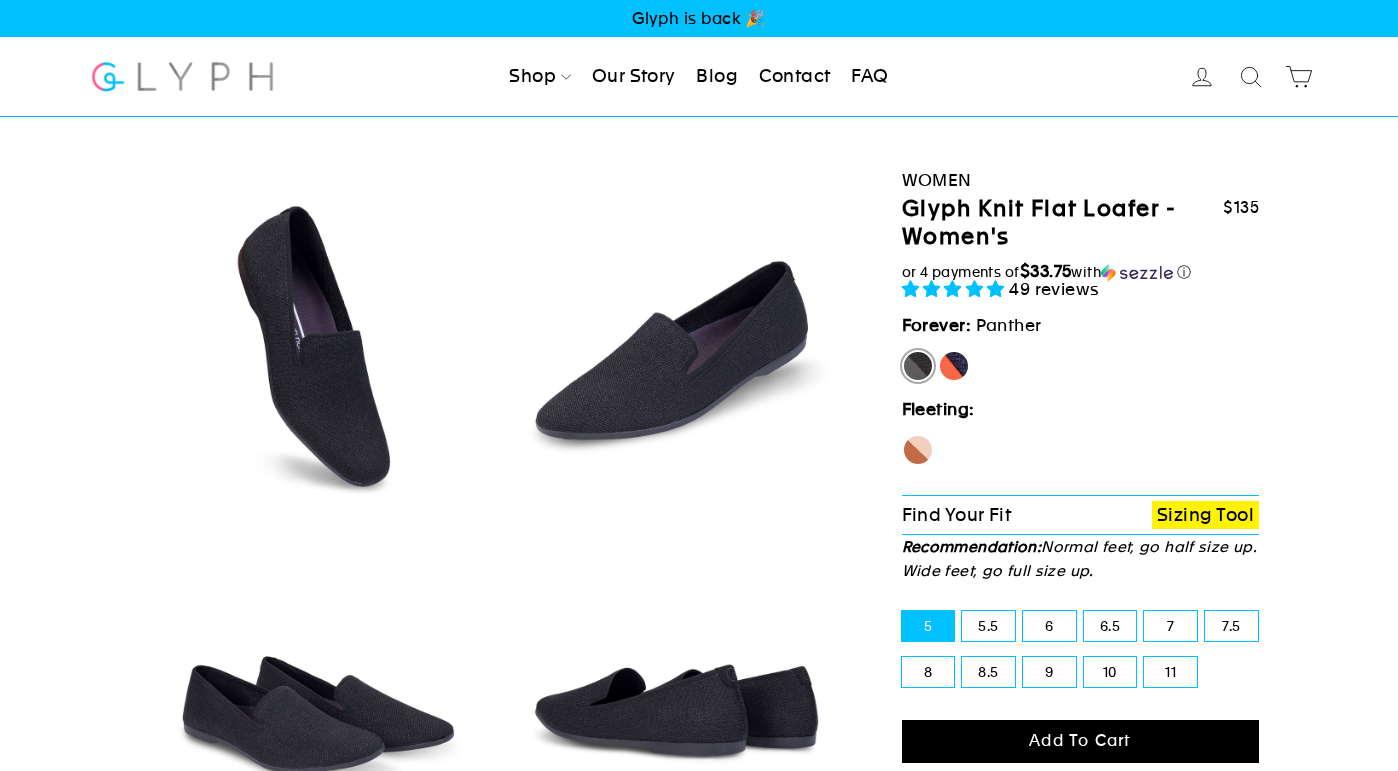 select on "highest-rating" 